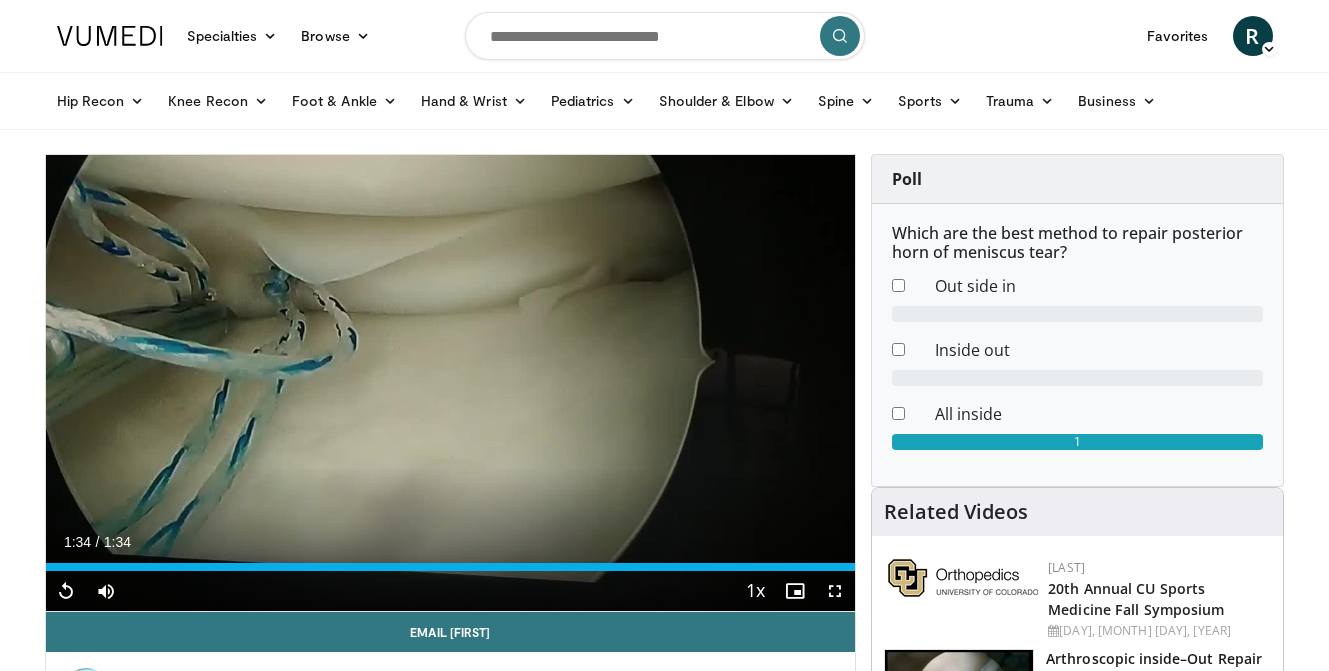 scroll, scrollTop: 0, scrollLeft: 0, axis: both 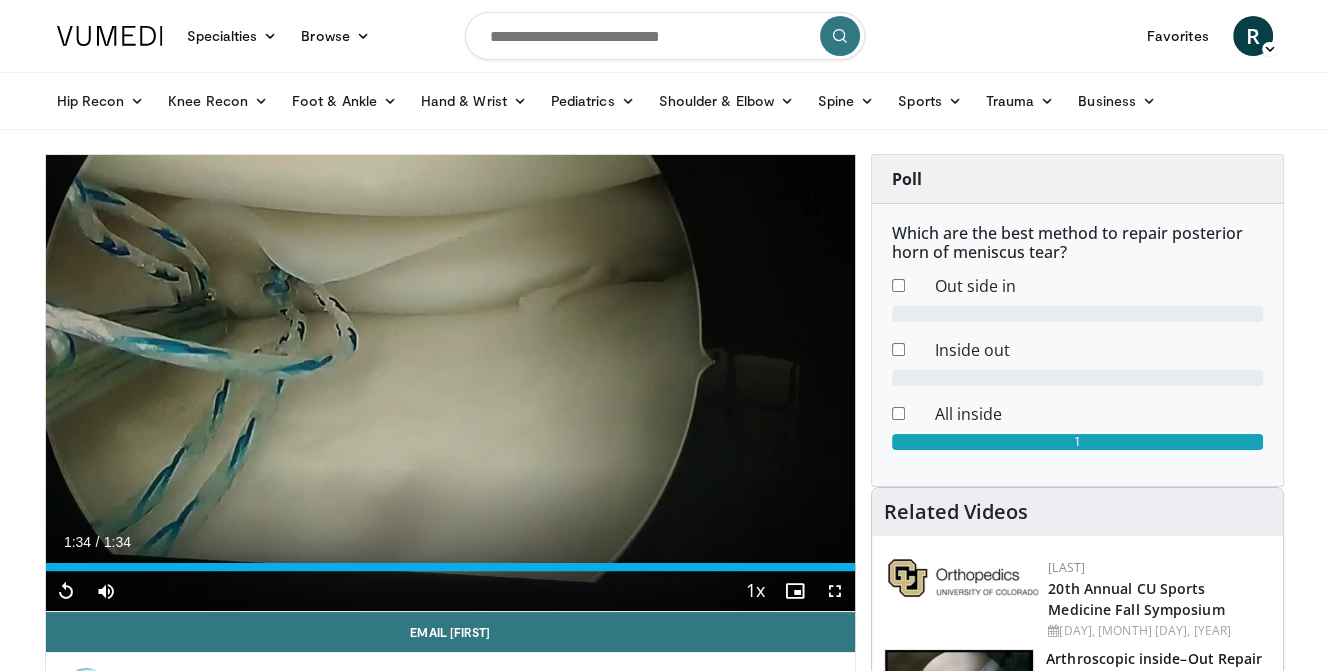 click at bounding box center (665, 36) 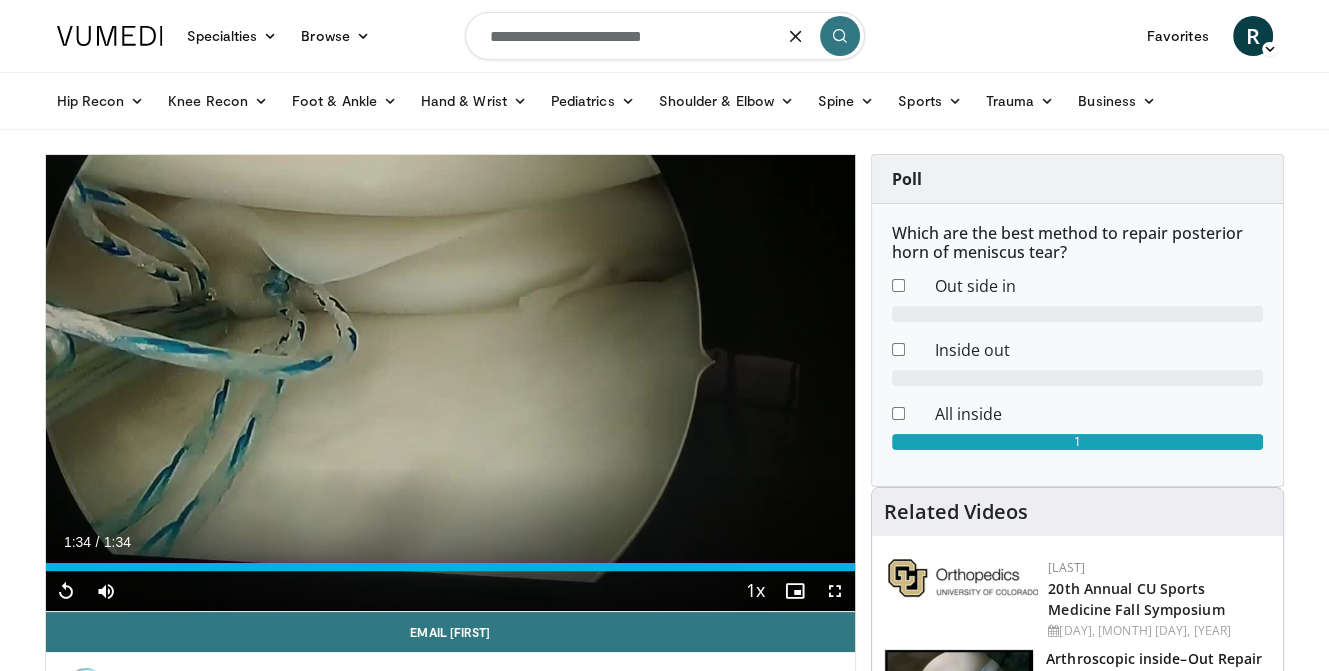 type on "**********" 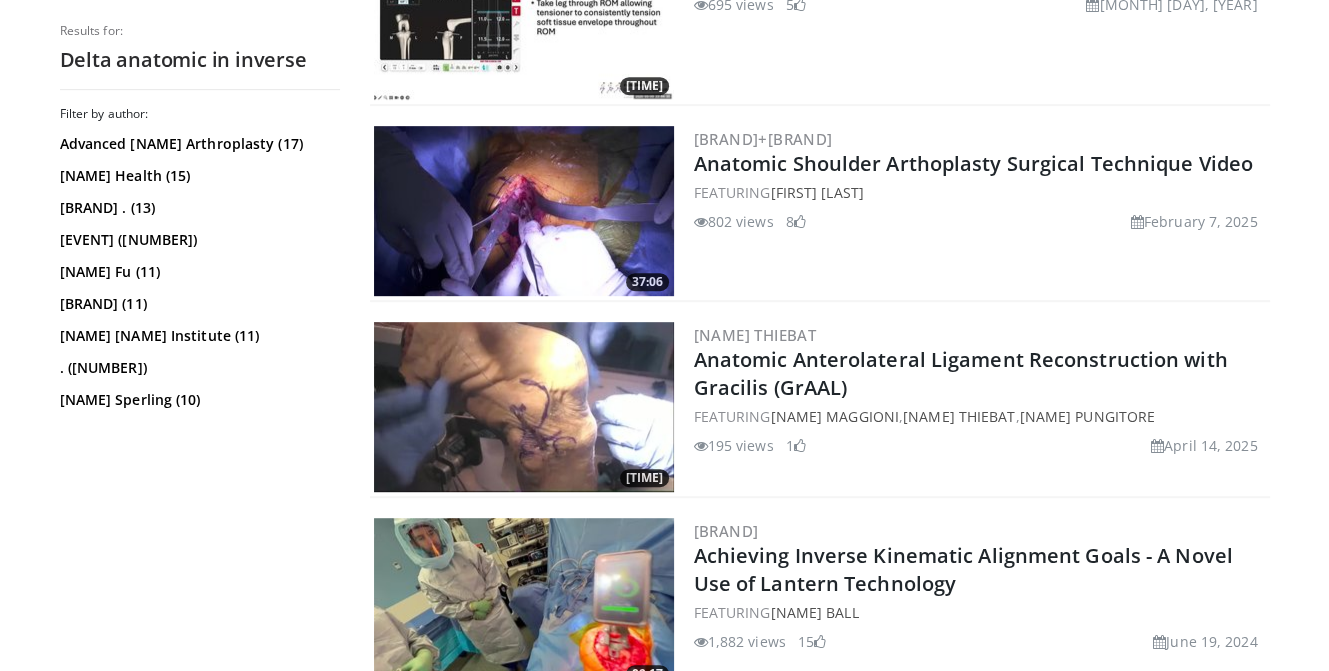 scroll, scrollTop: 1000, scrollLeft: 0, axis: vertical 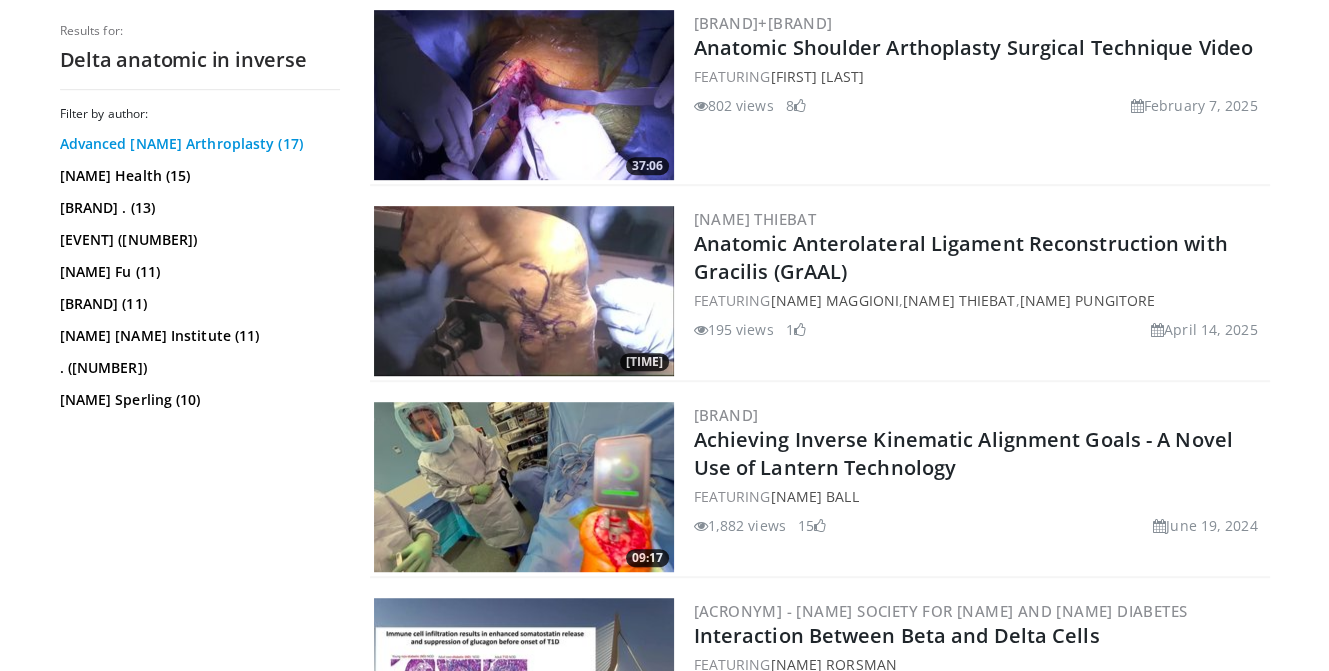 click on "Advanced Shoulder Arthroplasty (17)" at bounding box center (197, 144) 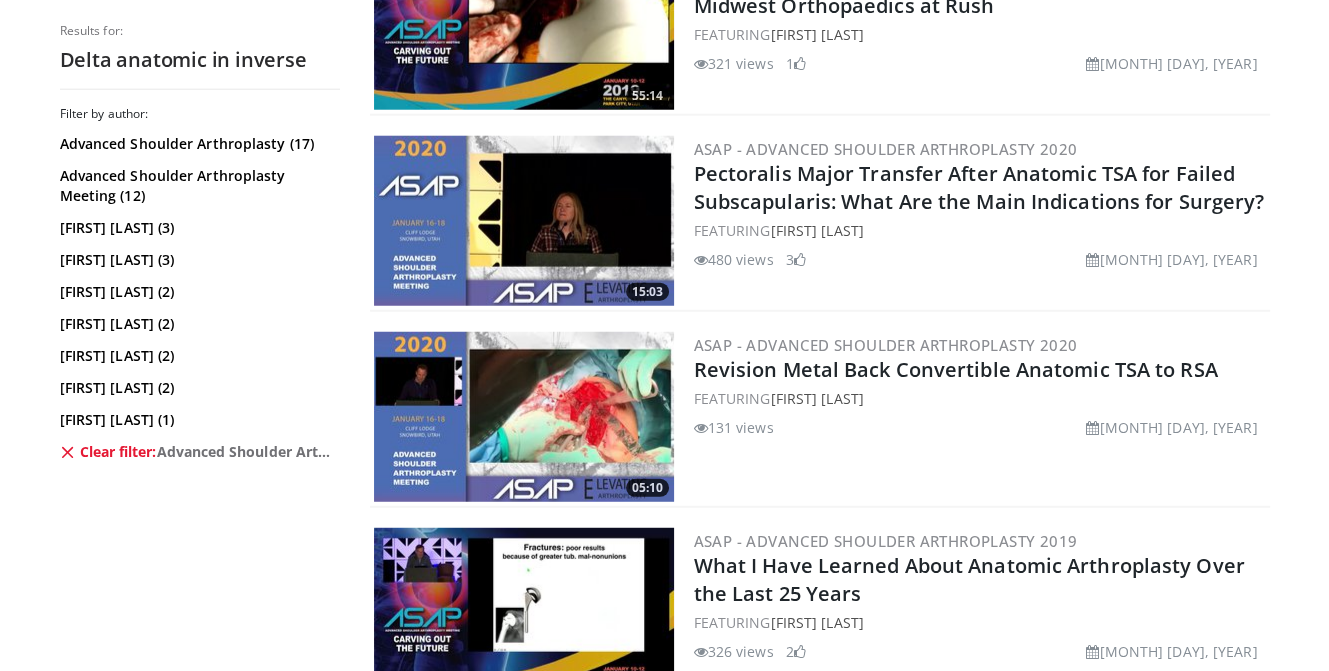 scroll, scrollTop: 4600, scrollLeft: 0, axis: vertical 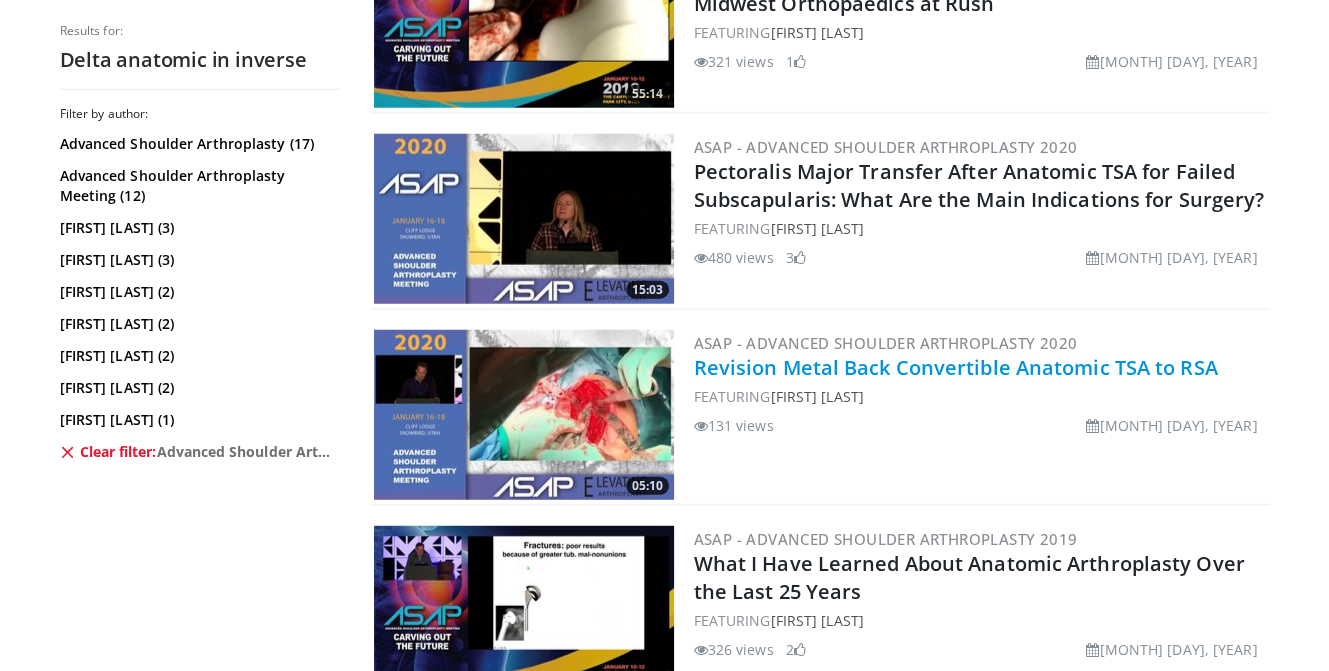 click on "Revision Metal Back Convertible Anatomic TSA to RSA" at bounding box center [956, 367] 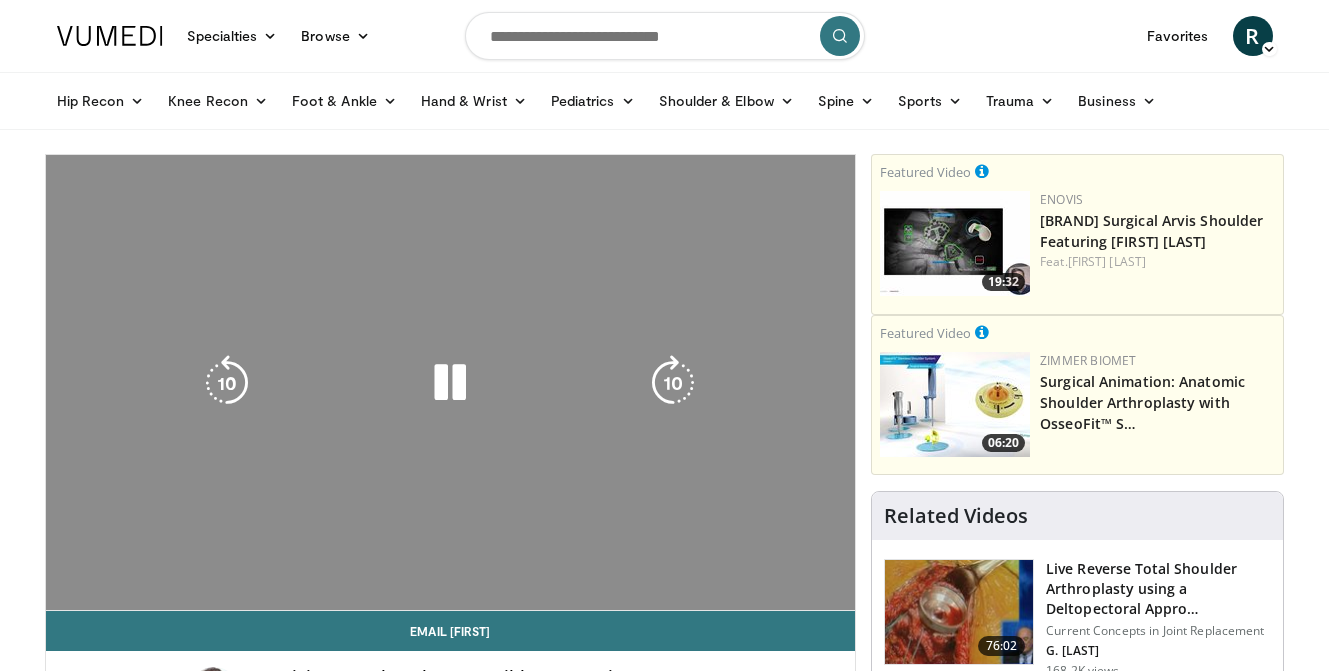 scroll, scrollTop: 0, scrollLeft: 0, axis: both 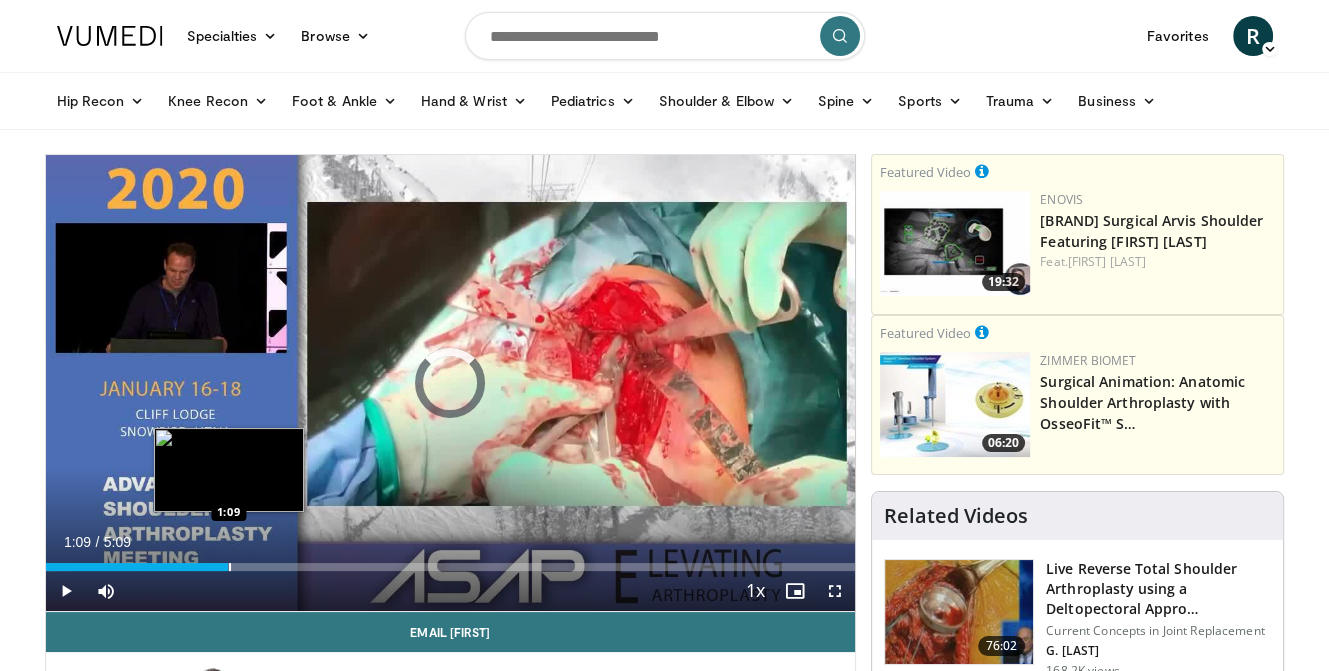 click on "Loaded :  3.18% 0:00 1:09" at bounding box center [451, 561] 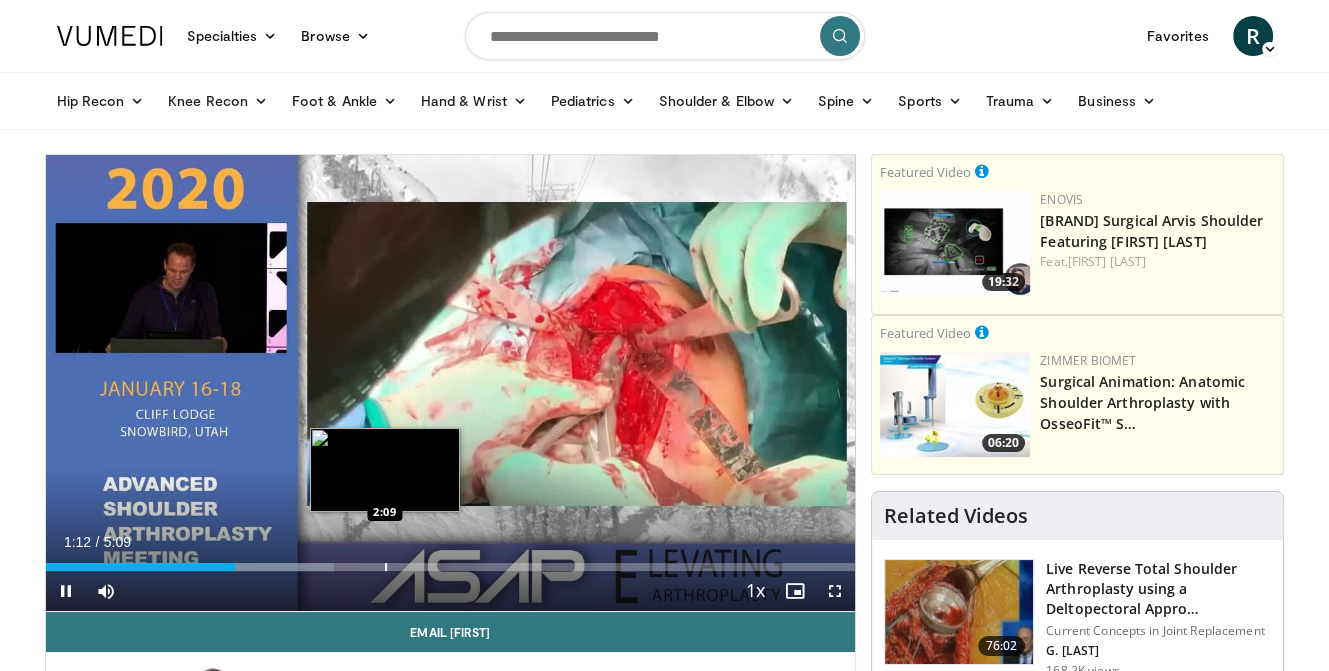 click on "Loaded :  35.59% 1:12 2:09" at bounding box center [451, 561] 